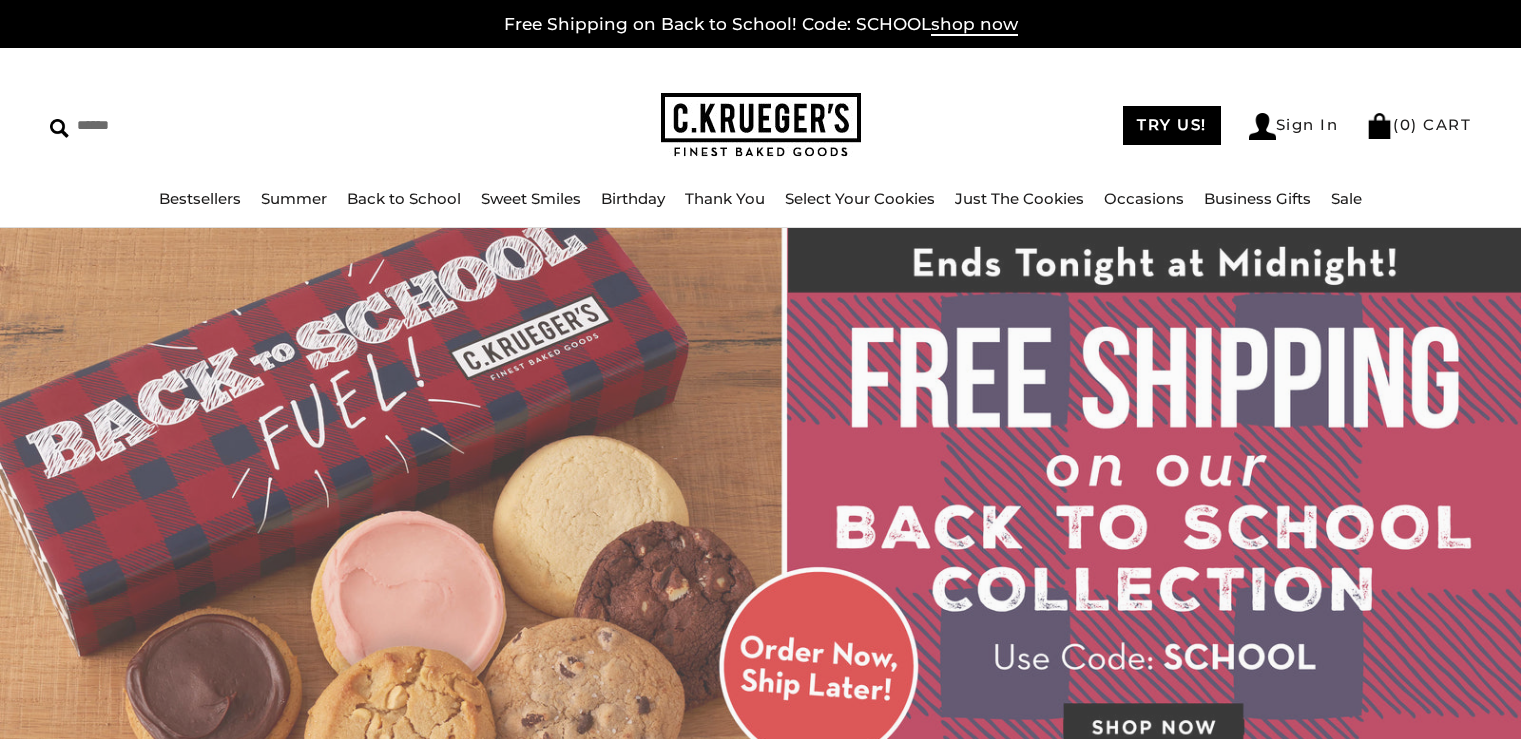 scroll, scrollTop: 0, scrollLeft: 0, axis: both 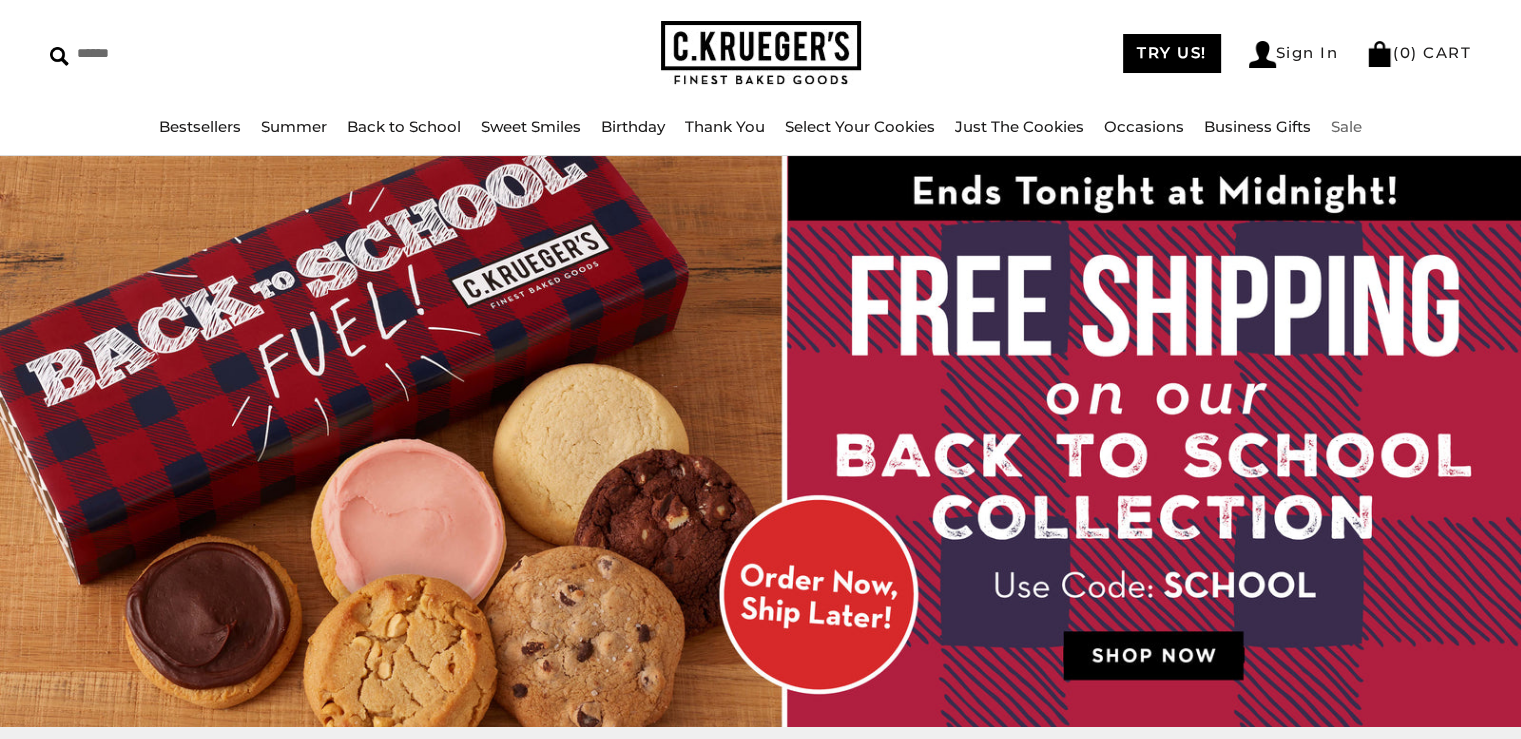 click on "Sale" at bounding box center [1346, 126] 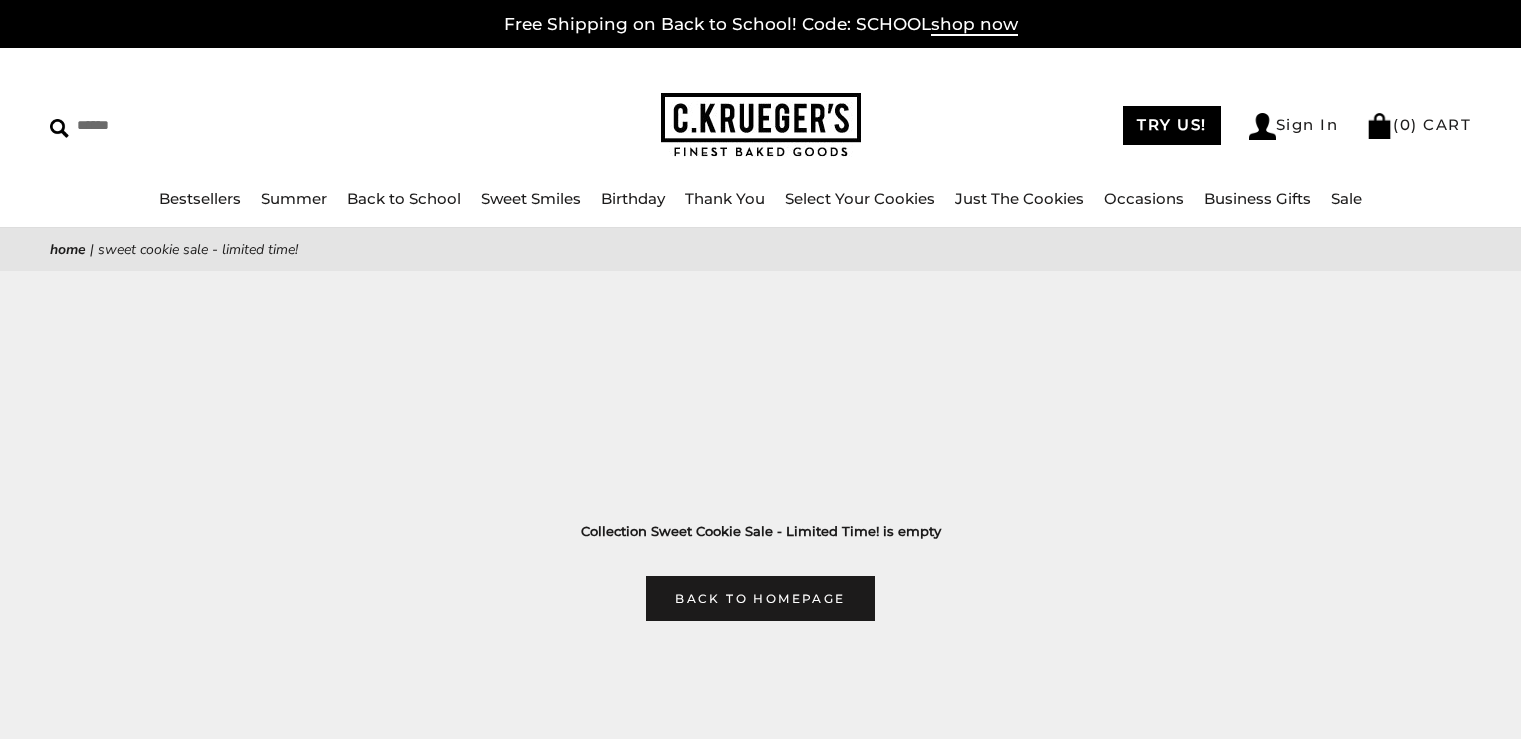 scroll, scrollTop: 0, scrollLeft: 0, axis: both 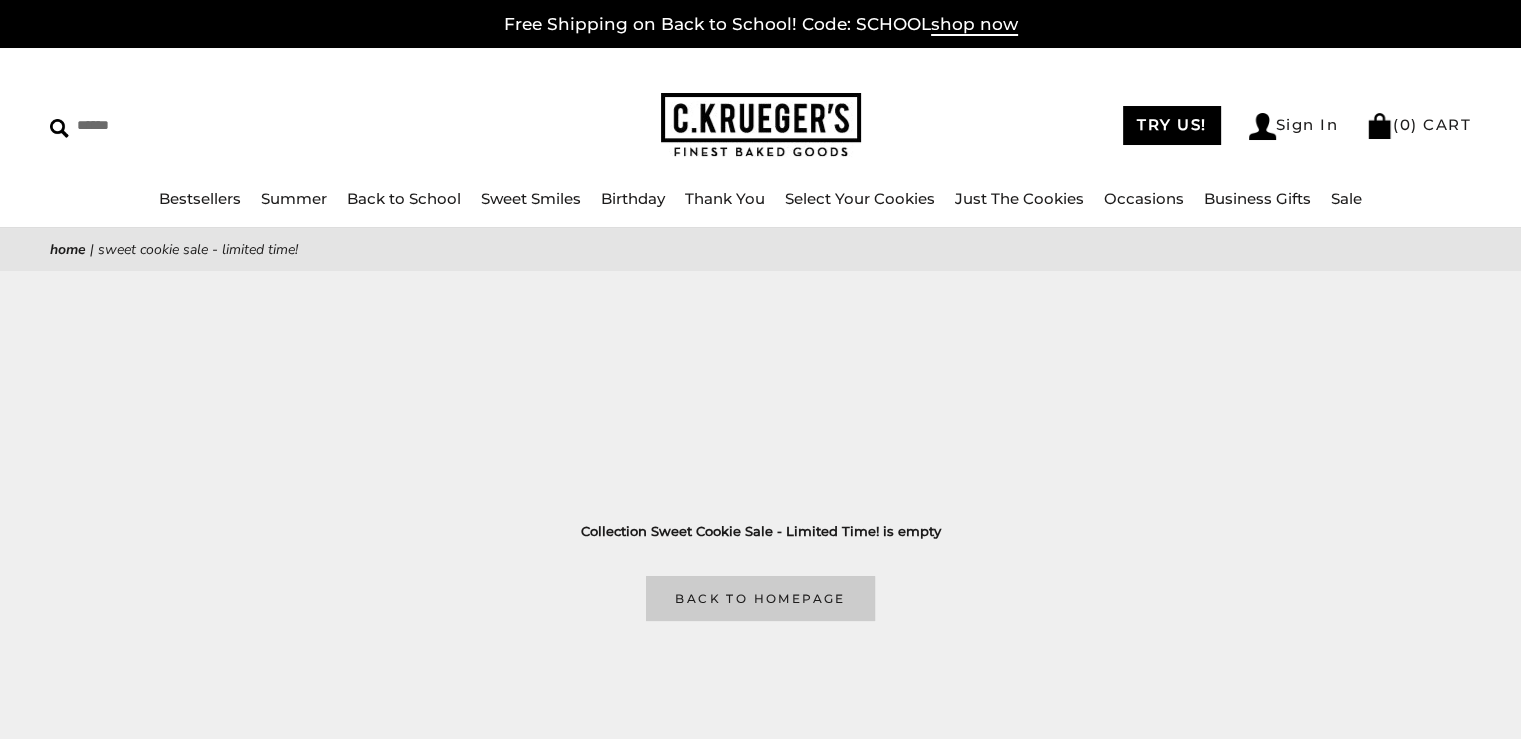 click on "Back to homepage" at bounding box center (760, 598) 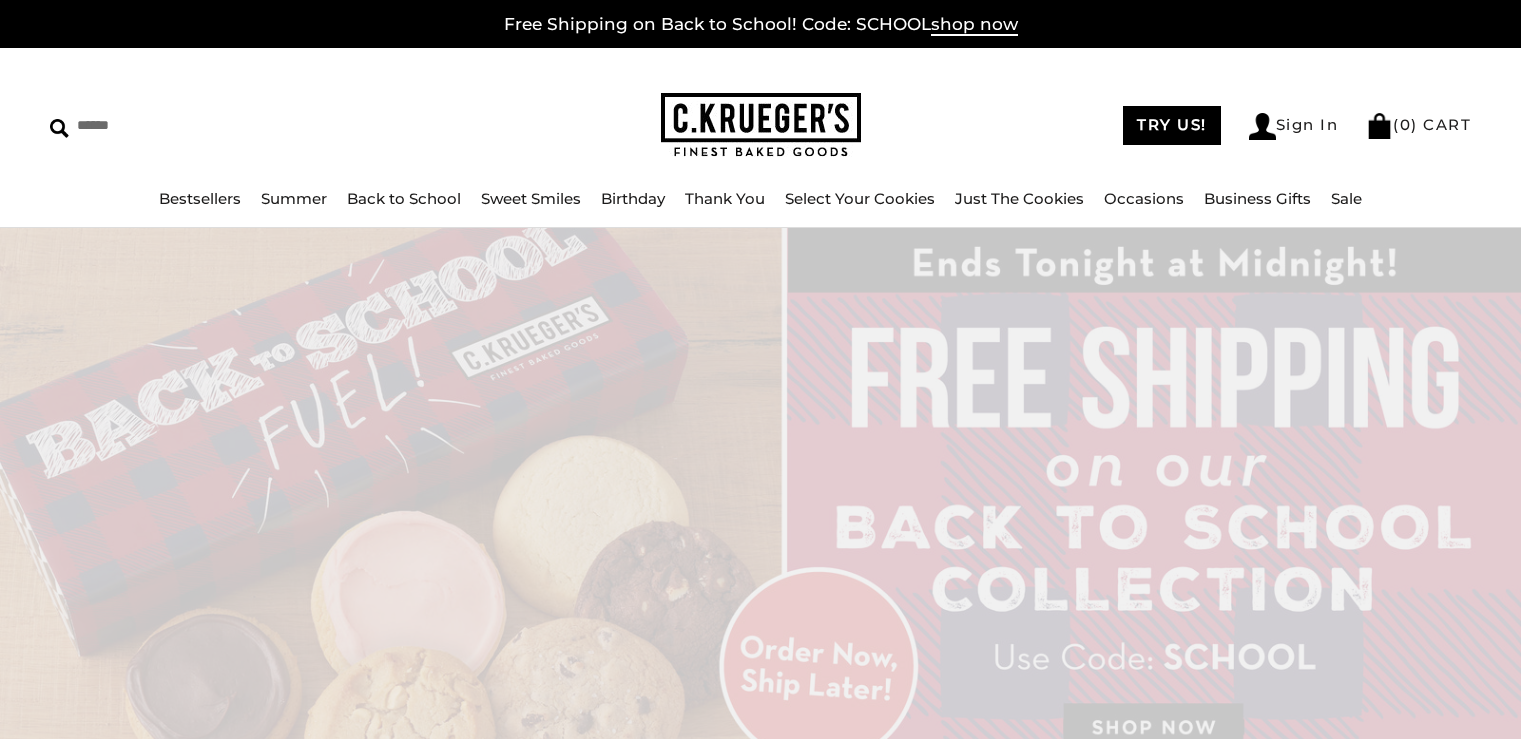 scroll, scrollTop: 0, scrollLeft: 0, axis: both 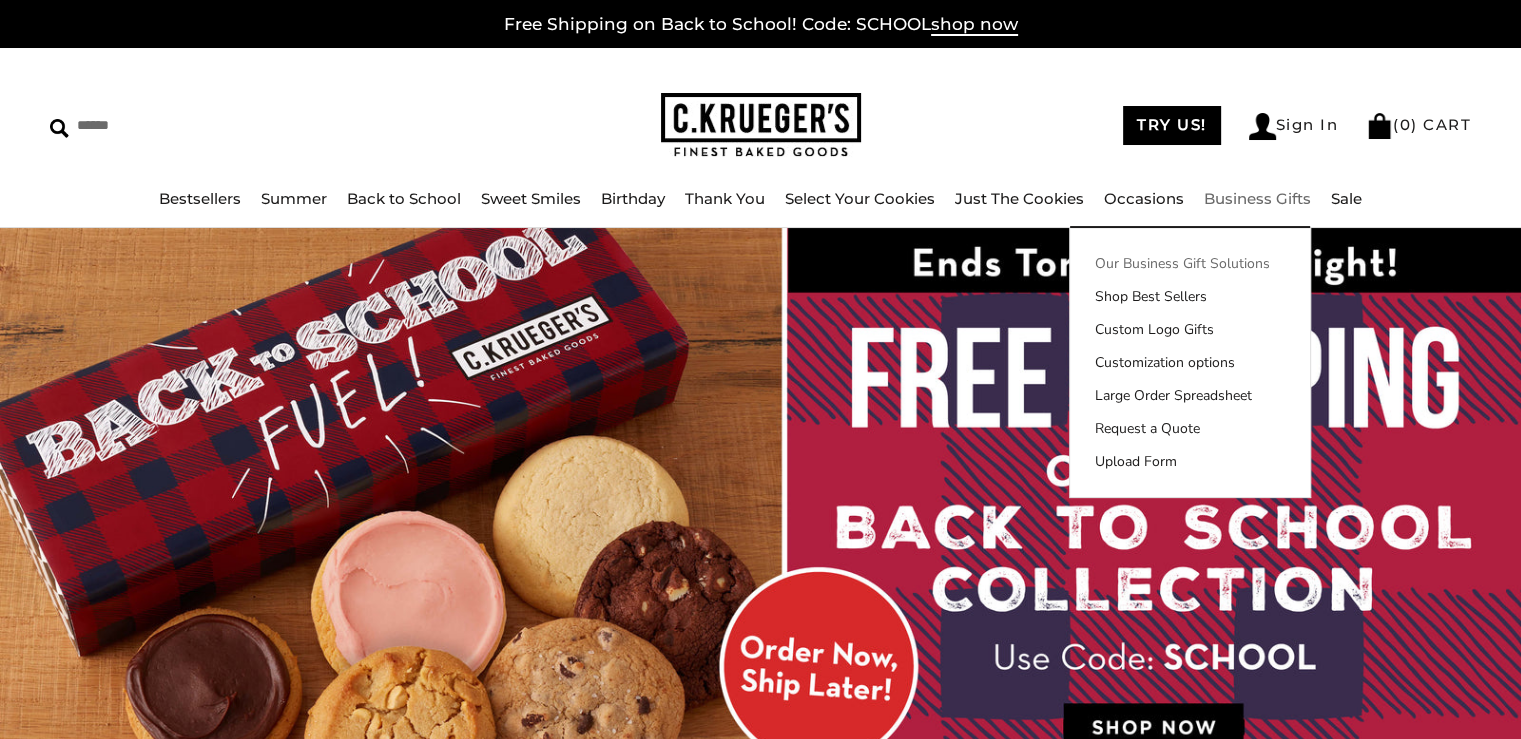 click on "Our Business Gift Solutions" at bounding box center [1190, 263] 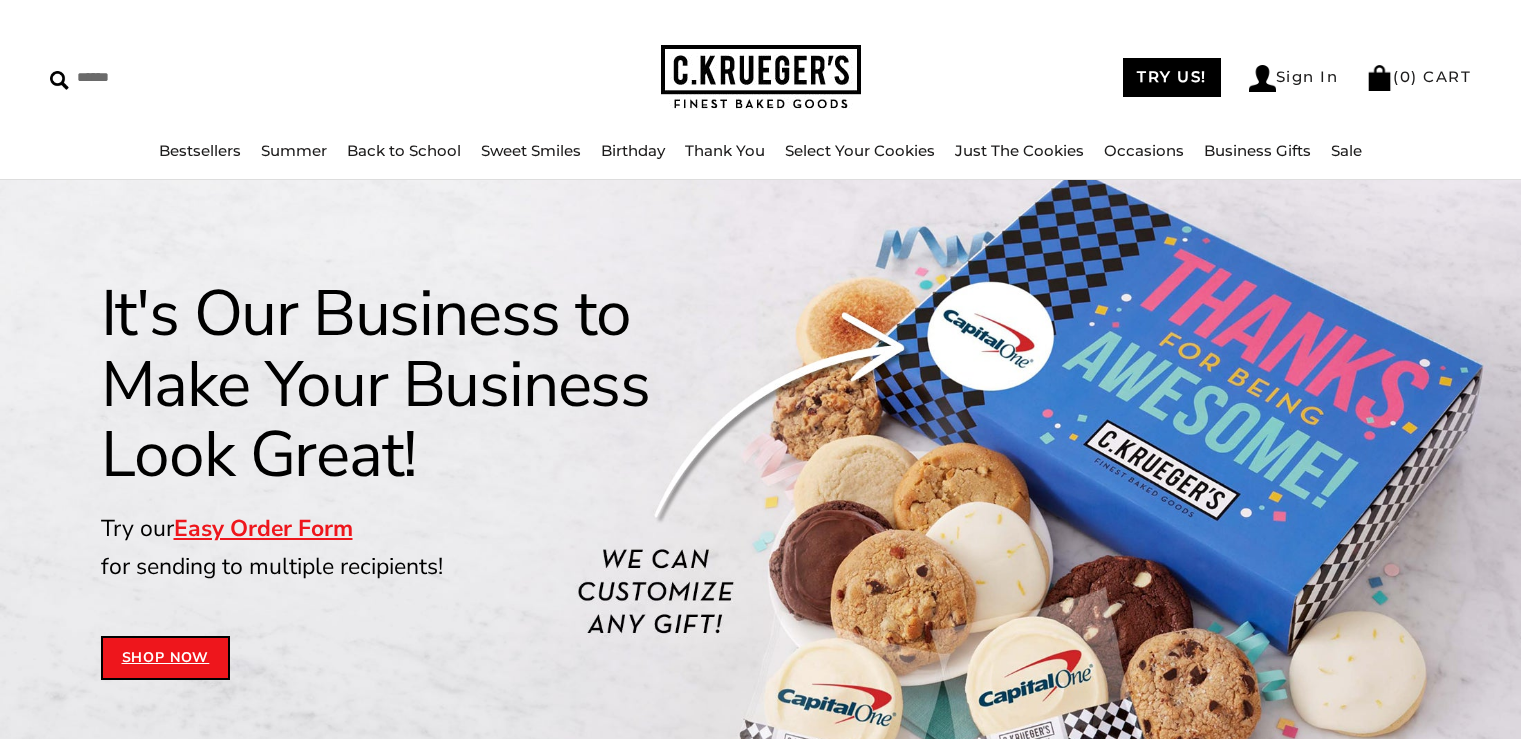 scroll, scrollTop: 0, scrollLeft: 0, axis: both 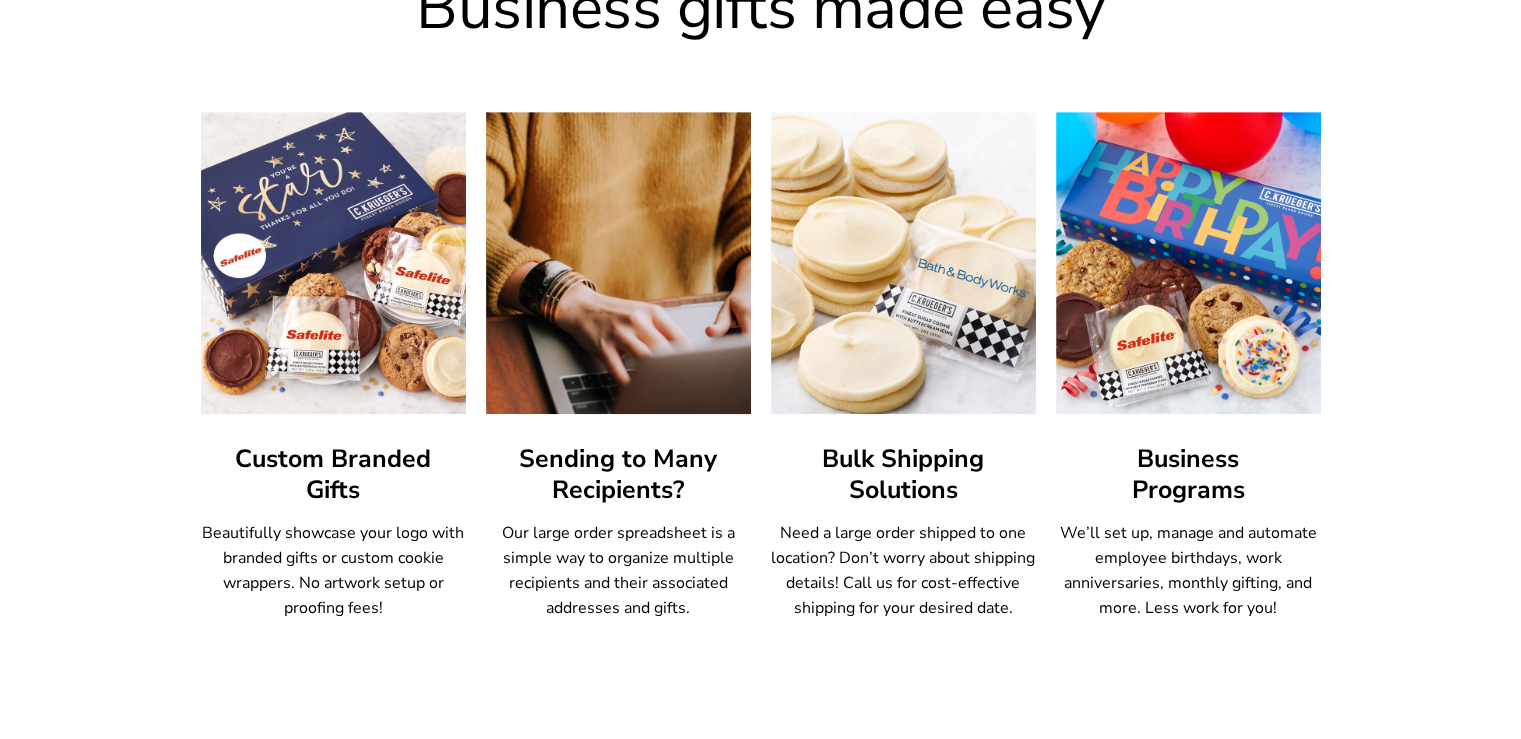 drag, startPoint x: 512, startPoint y: 549, endPoint x: 355, endPoint y: 644, distance: 183.50476 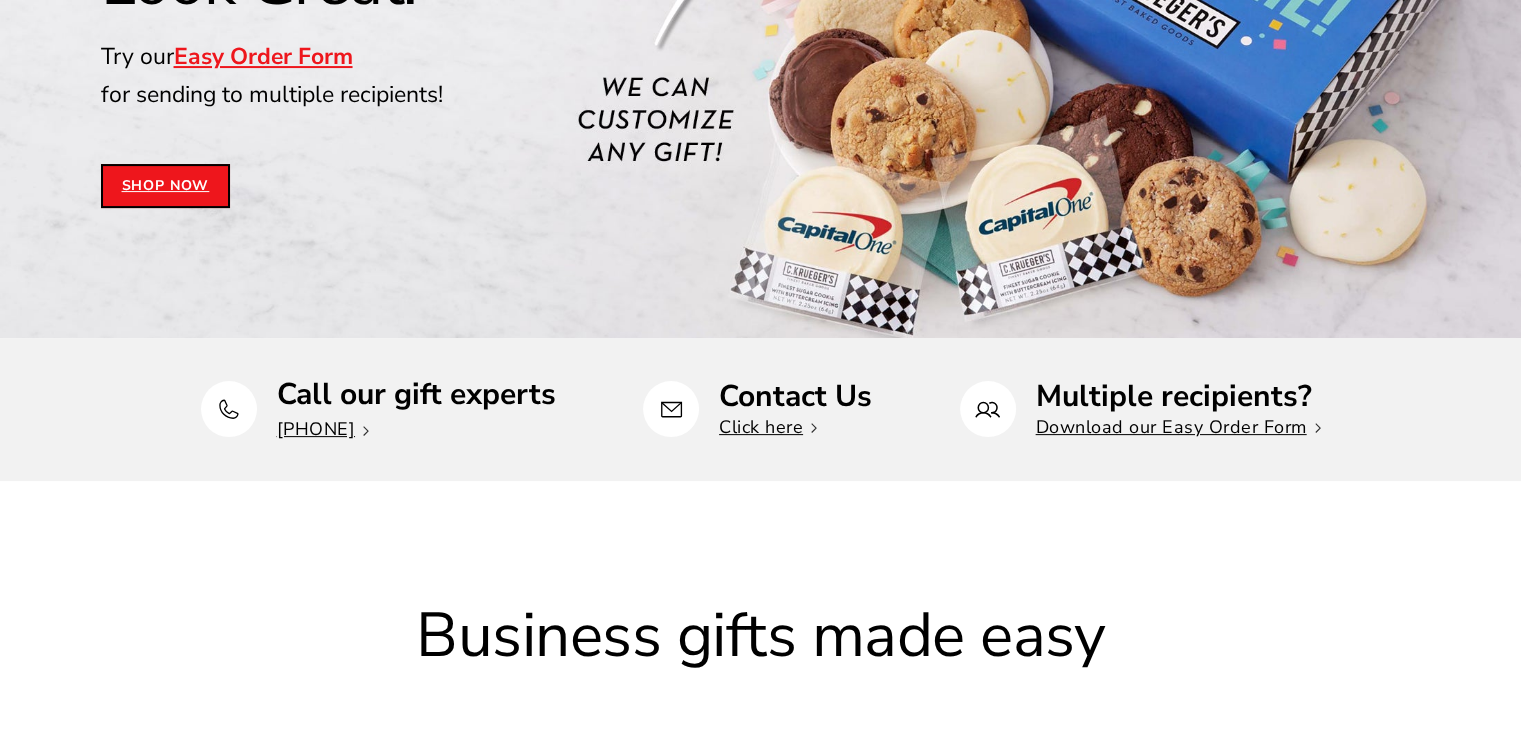 scroll, scrollTop: 300, scrollLeft: 0, axis: vertical 